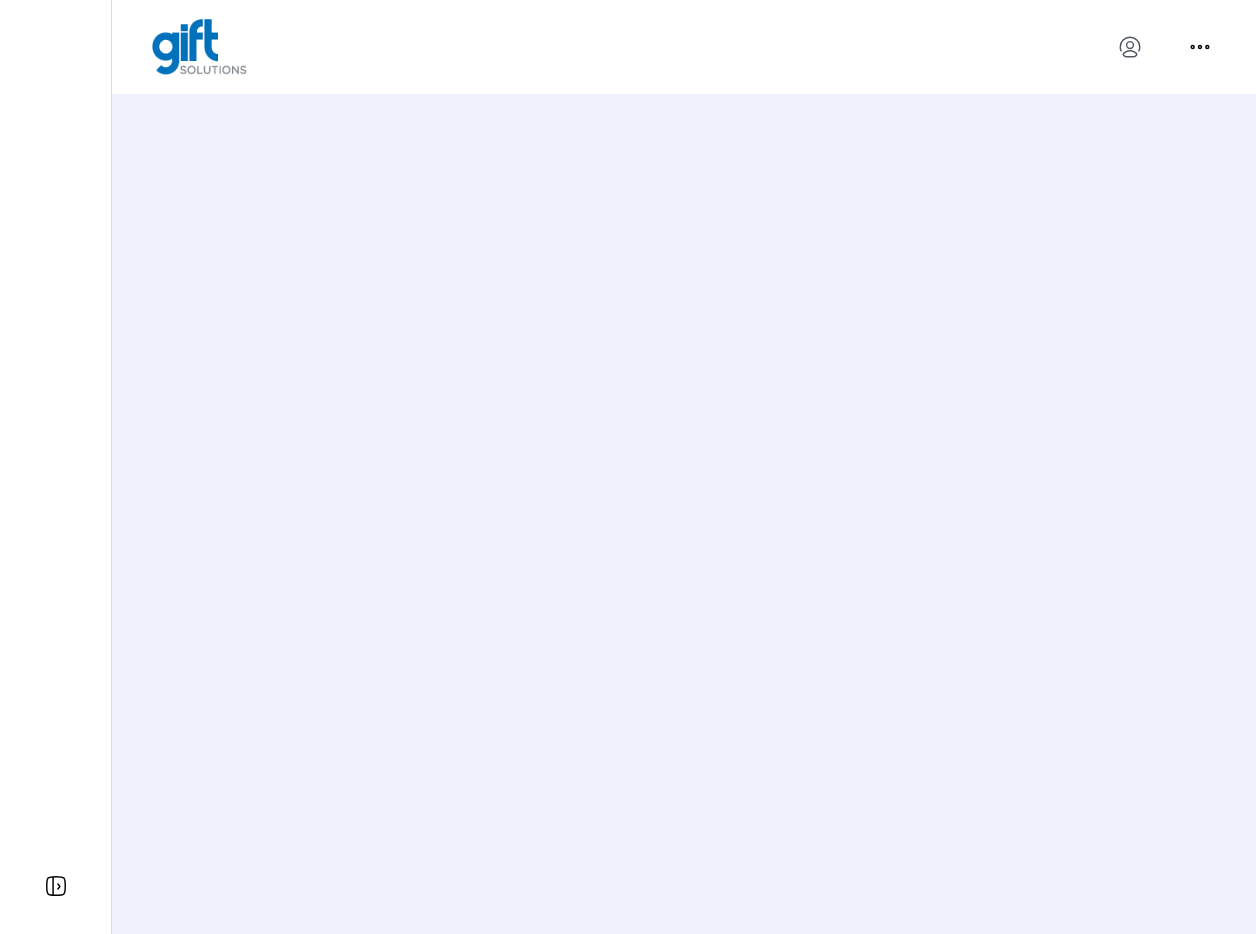 scroll, scrollTop: 0, scrollLeft: 0, axis: both 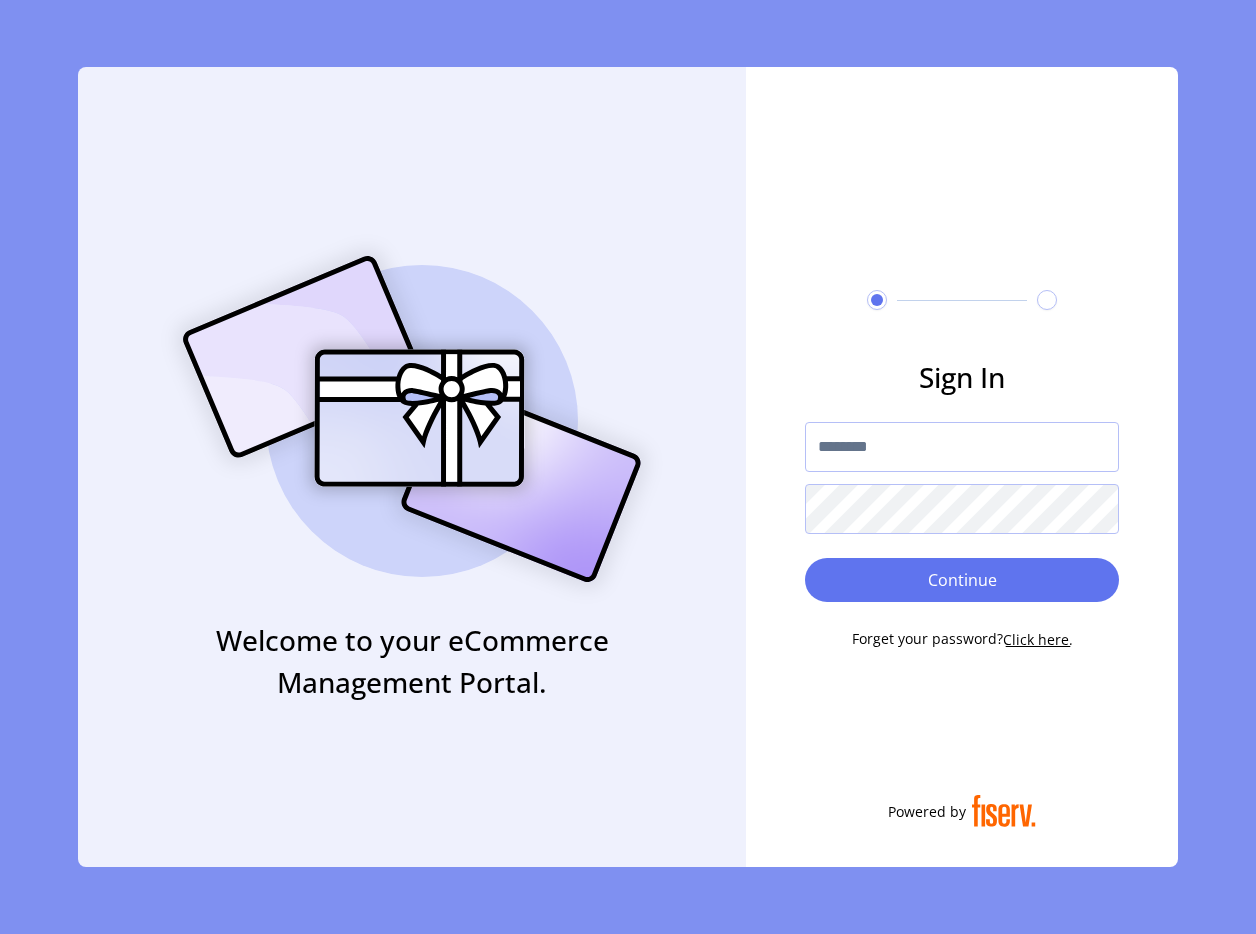 click at bounding box center [962, 447] 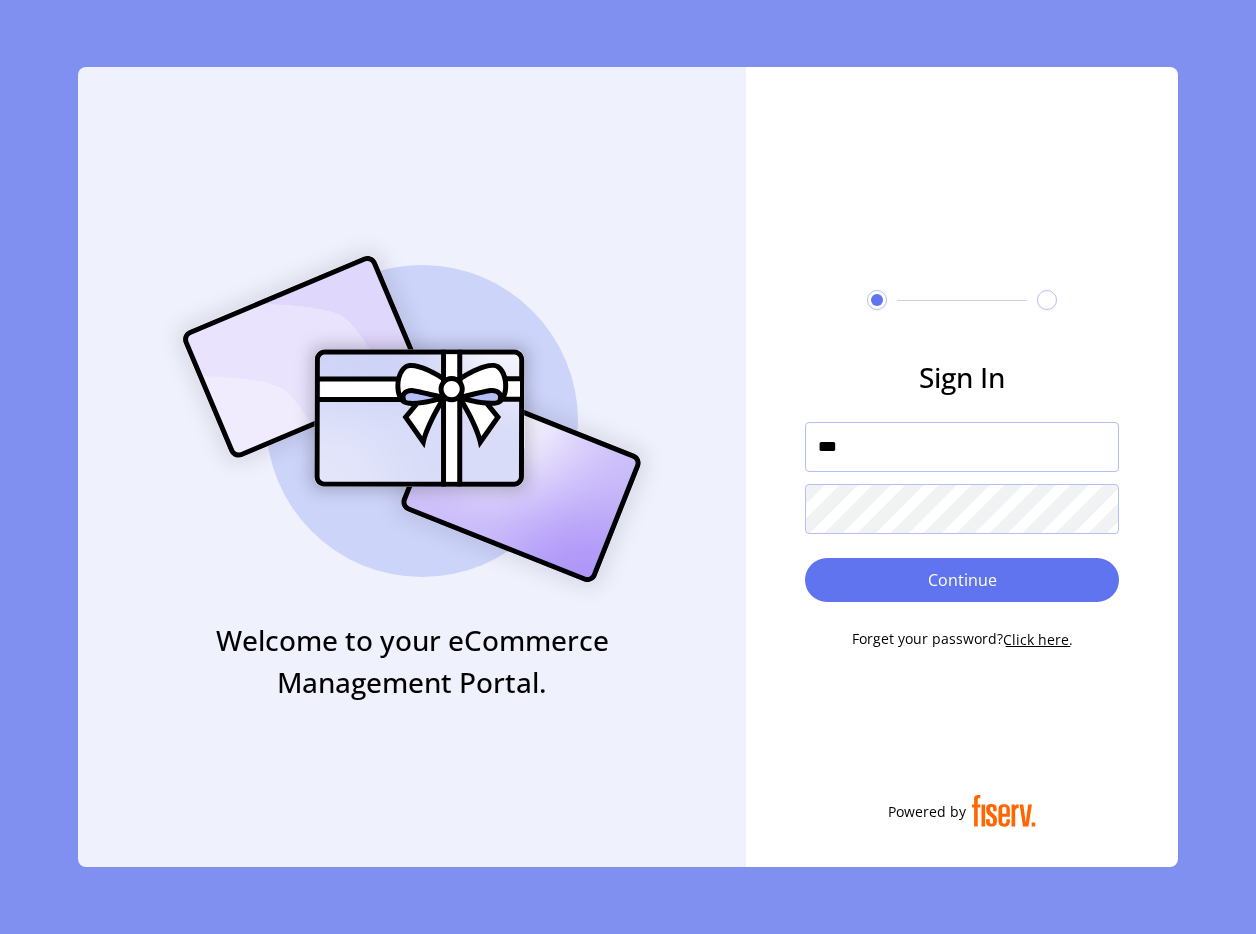 type on "**********" 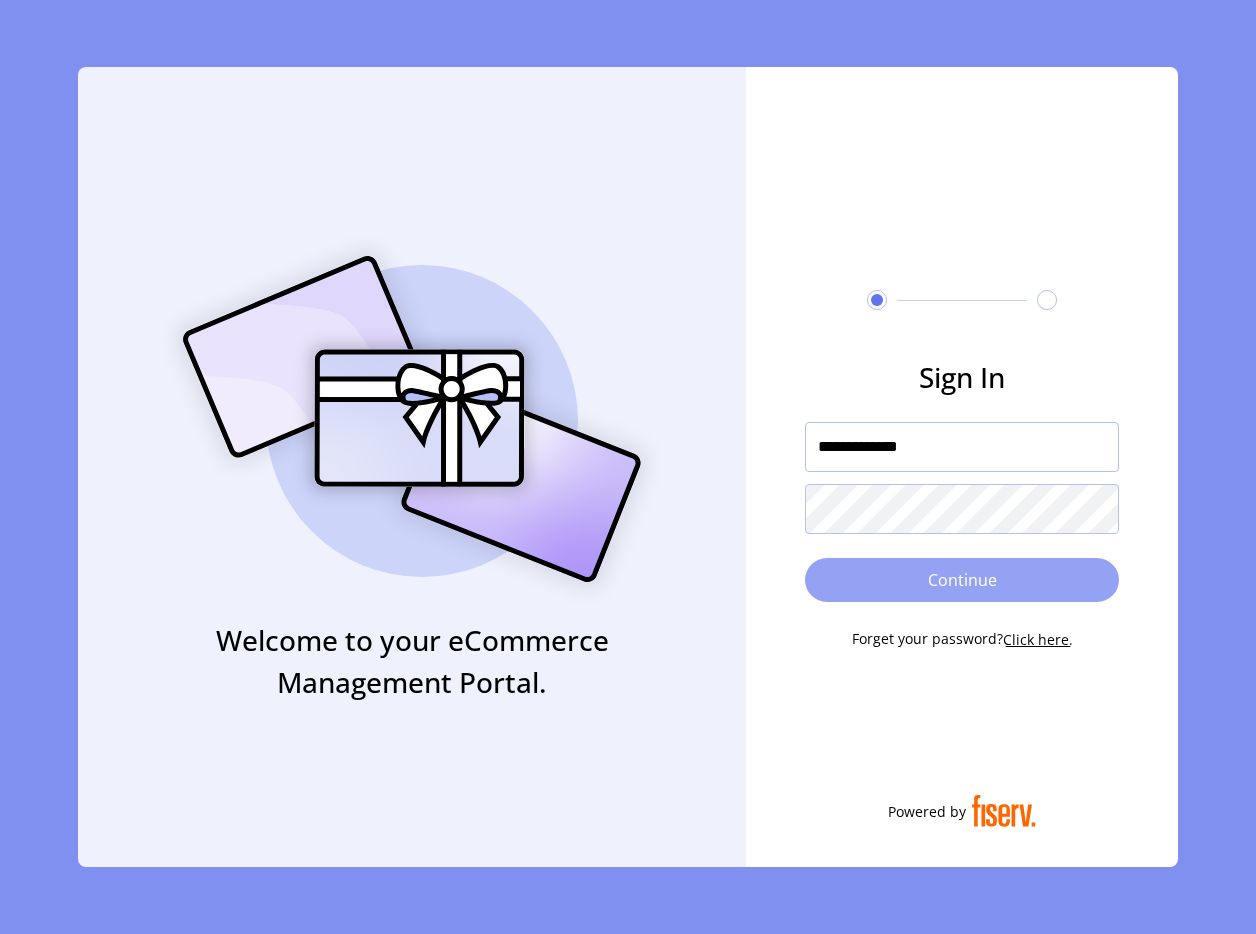 click on "Continue" at bounding box center [962, 580] 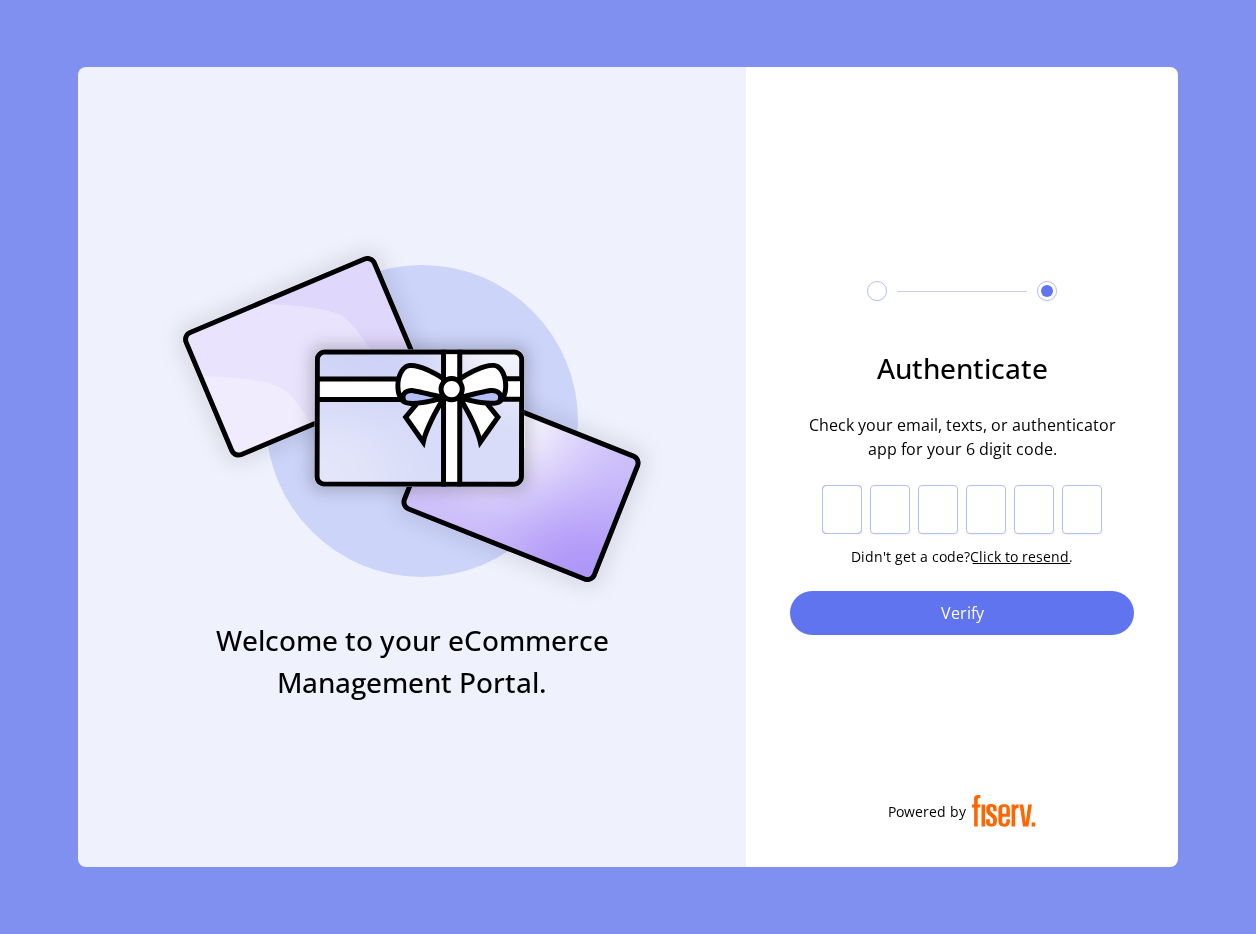 click at bounding box center [842, 510] 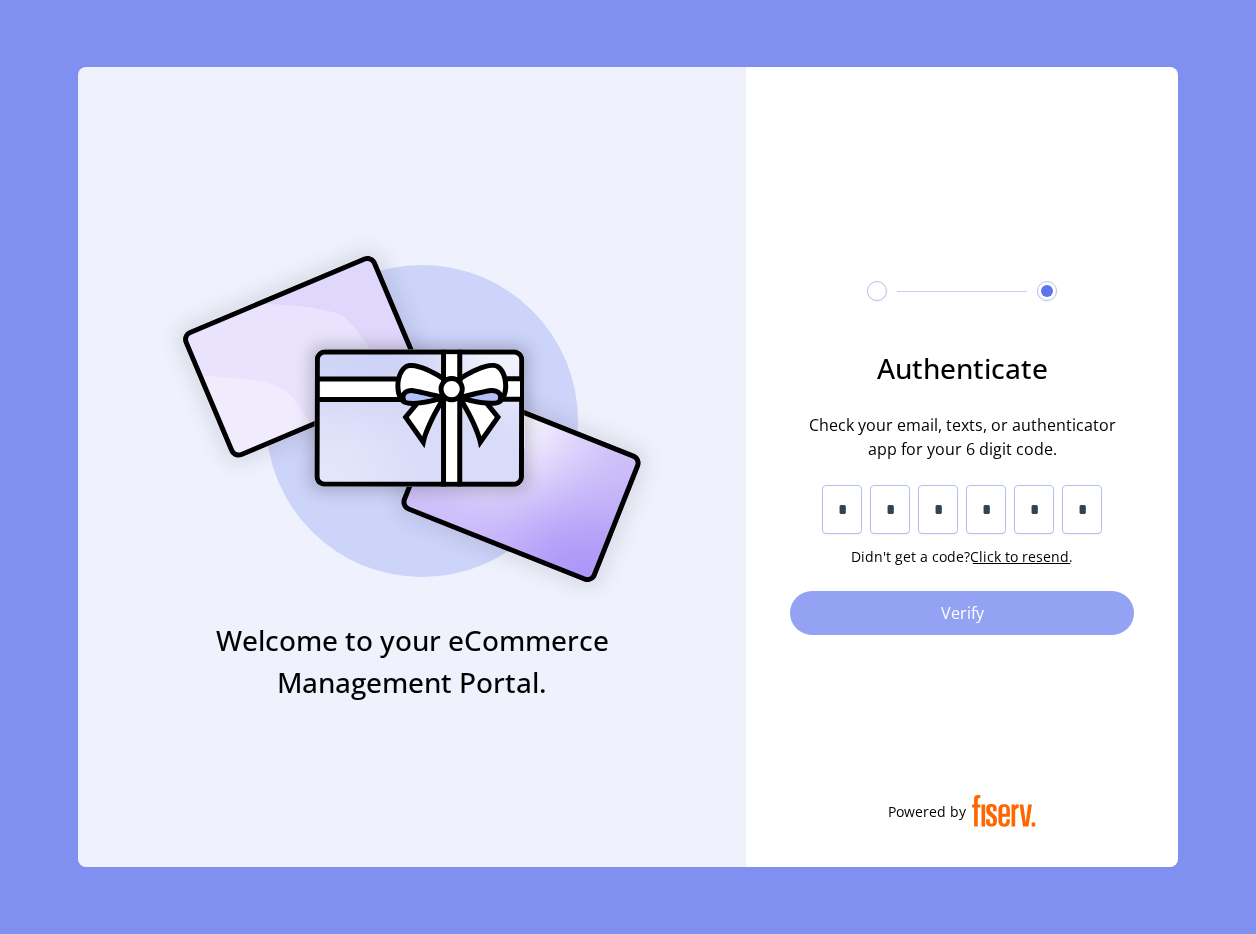 click on "Verify" at bounding box center (962, 613) 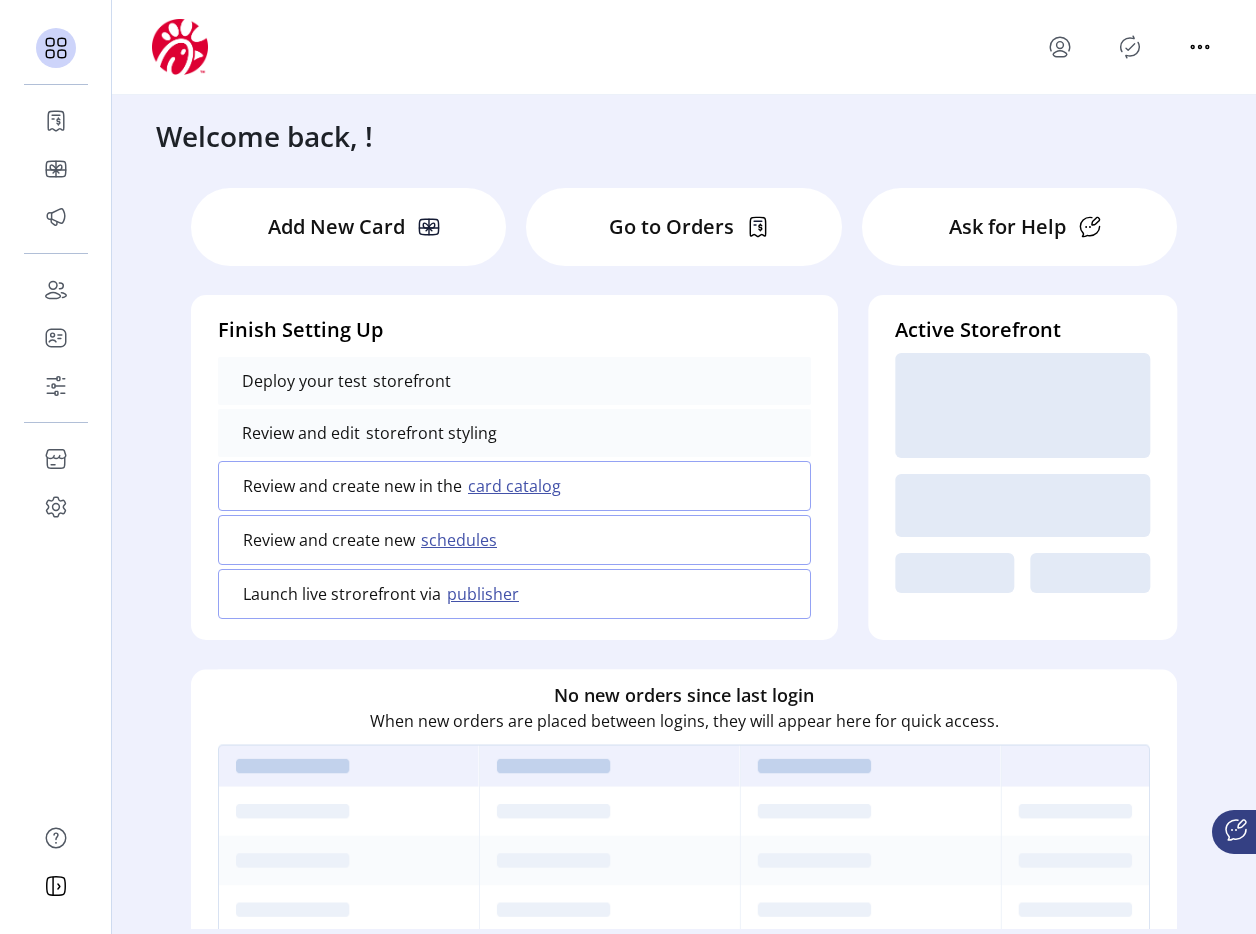 click 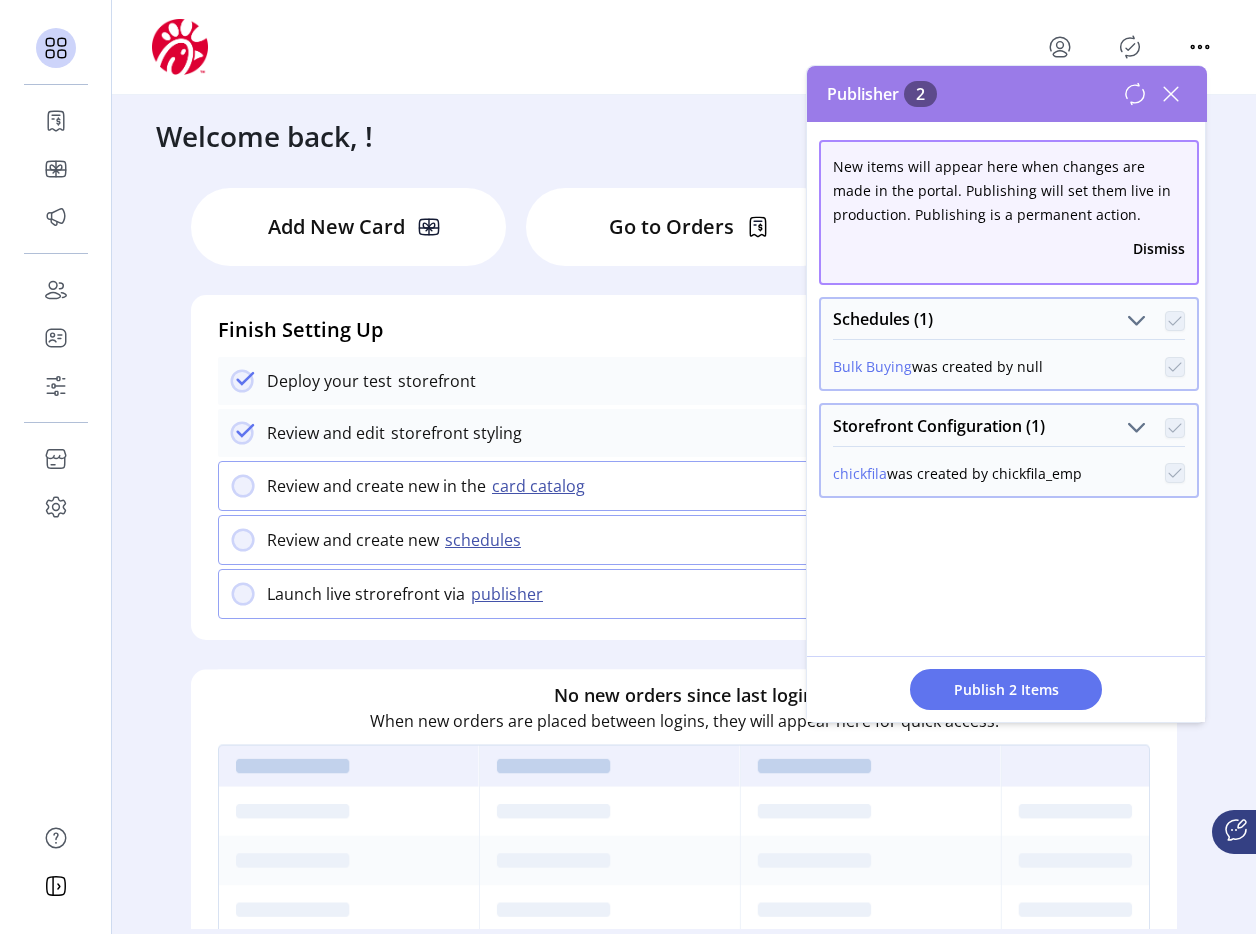 click 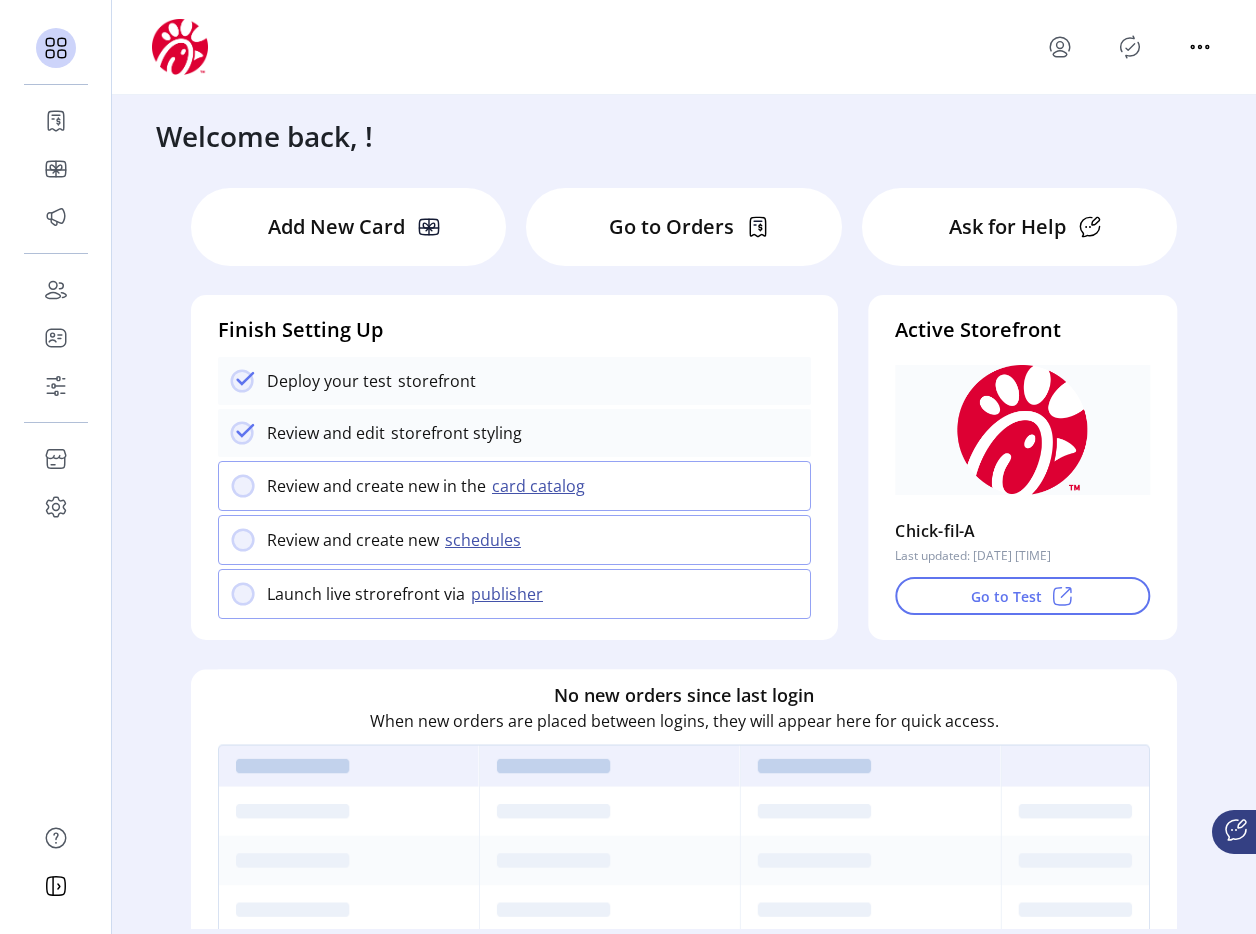click 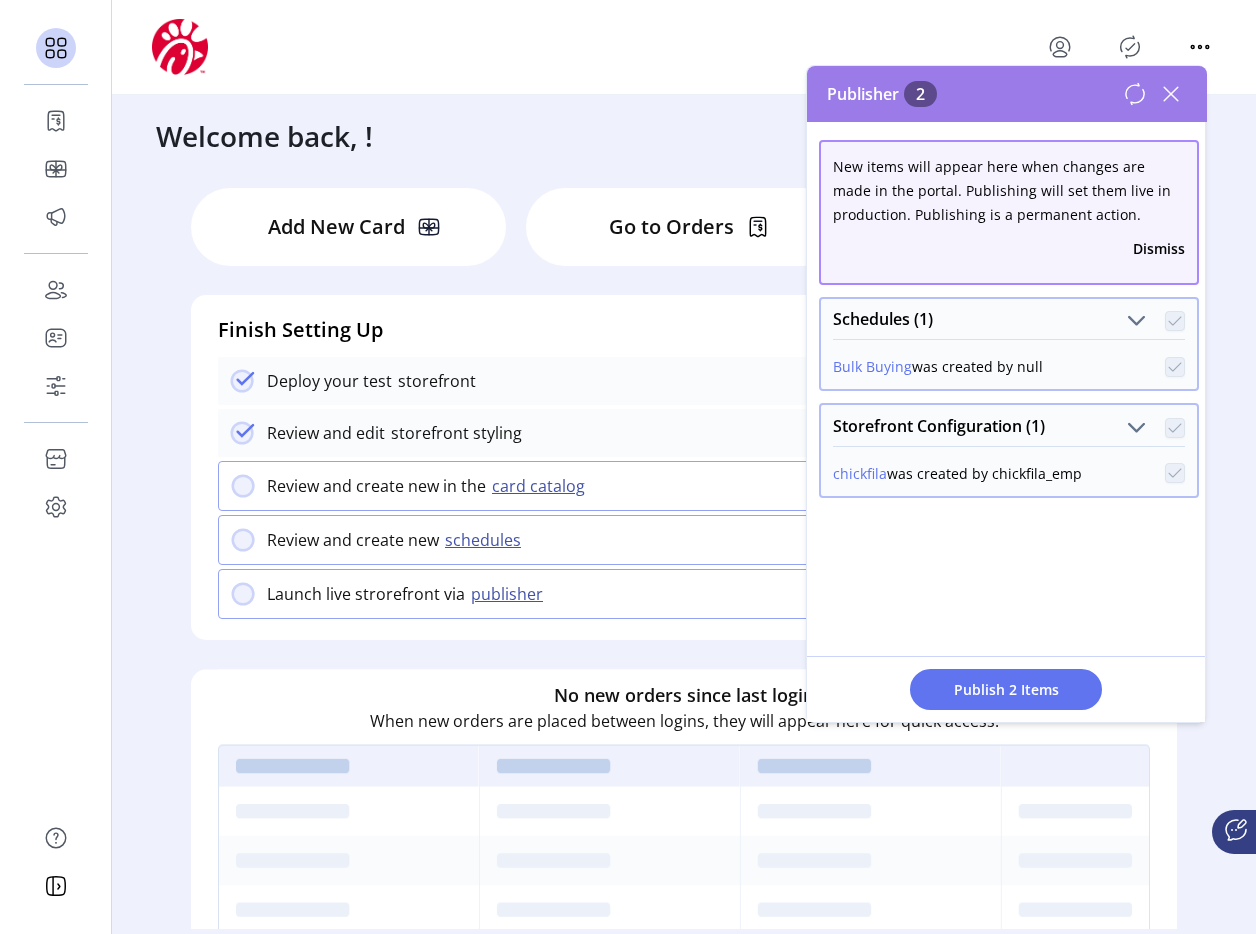click 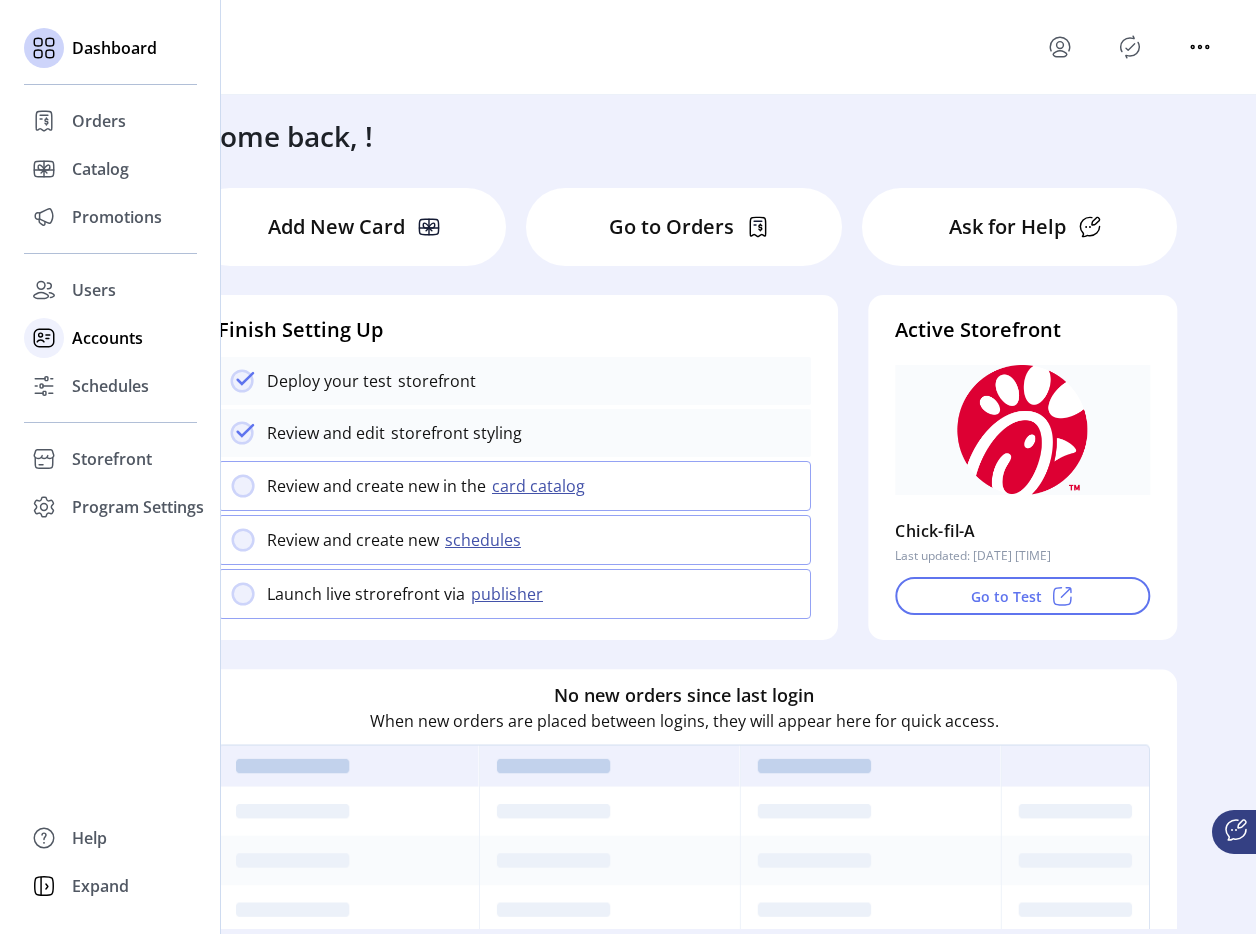 click on "Accounts" 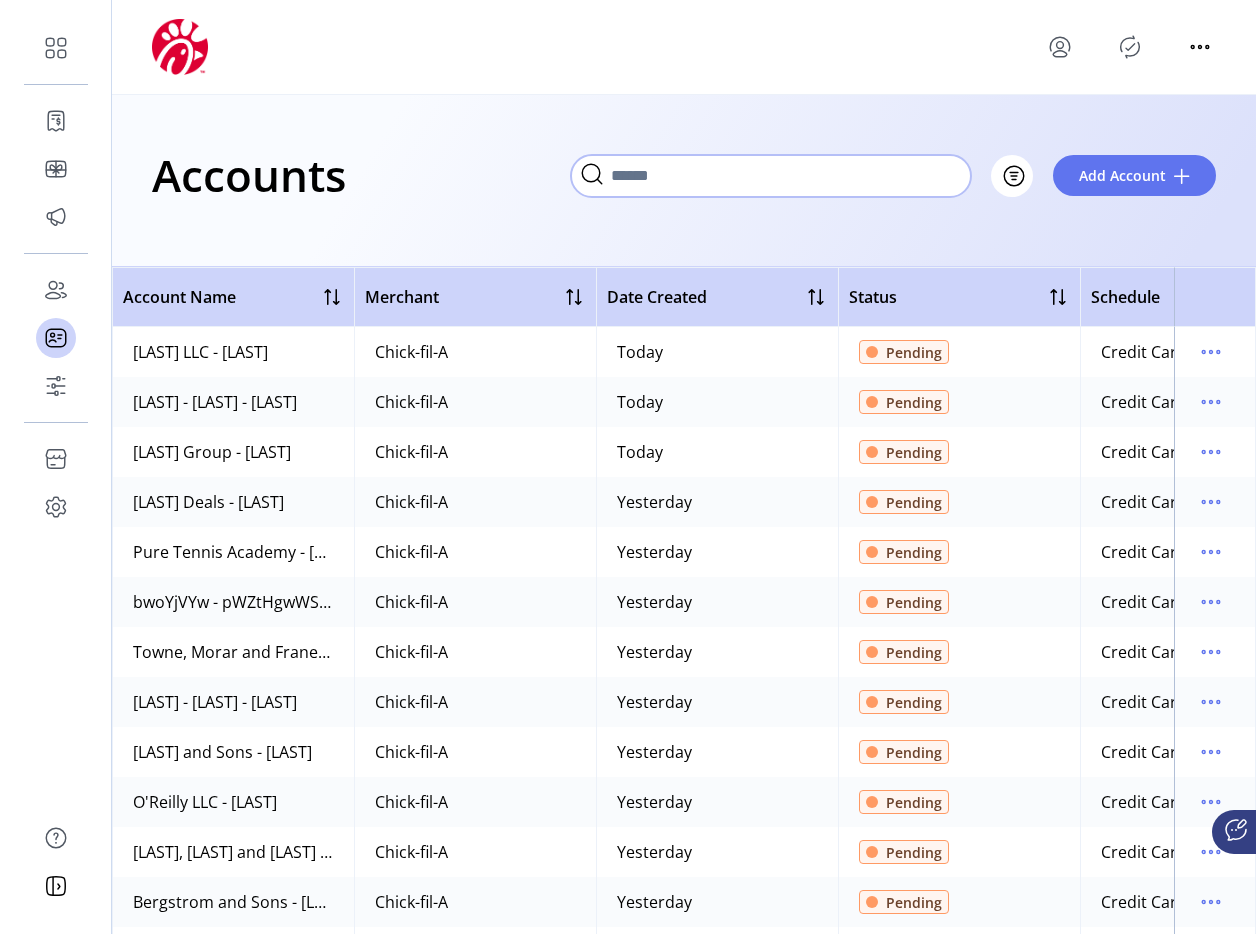 click 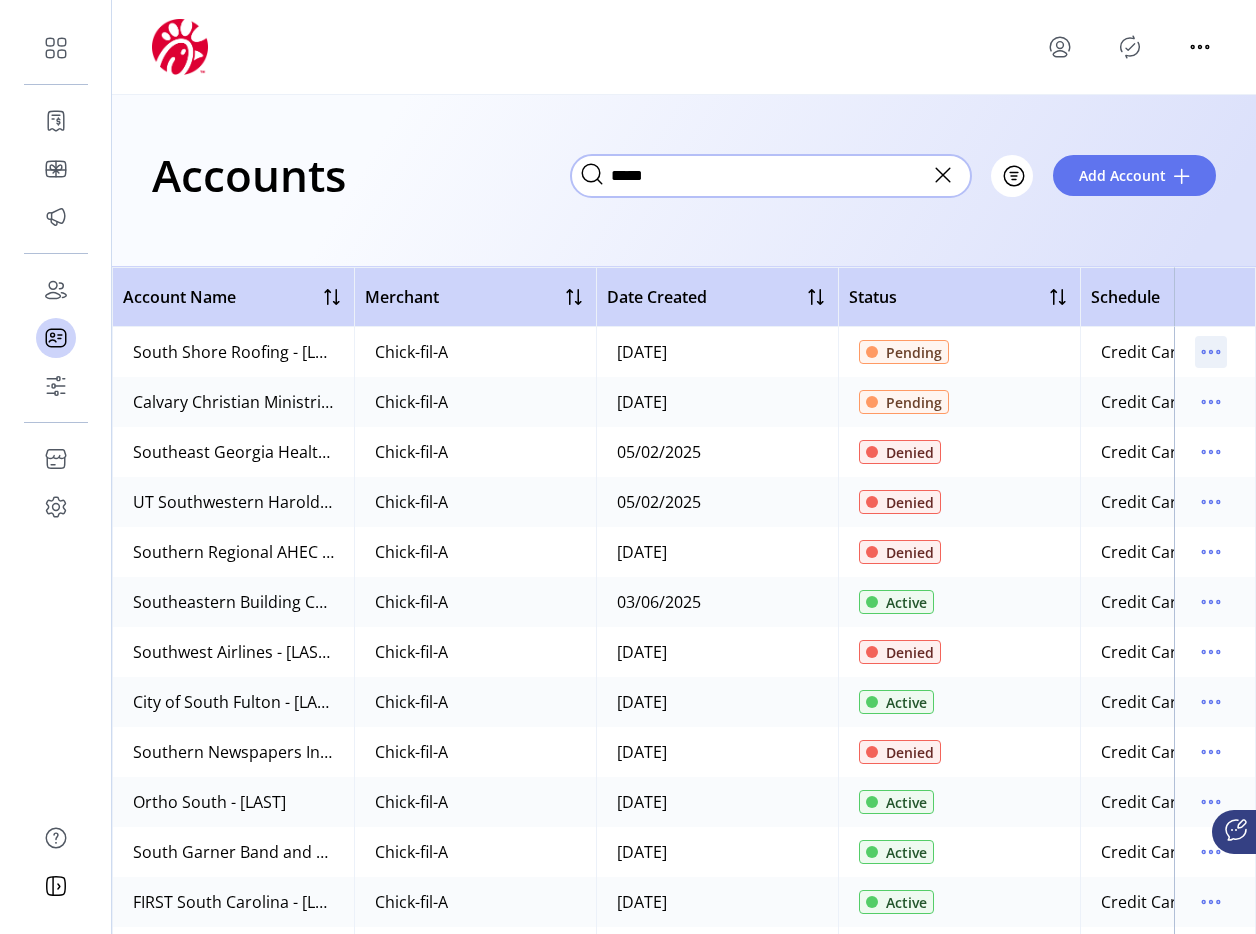 type on "*****" 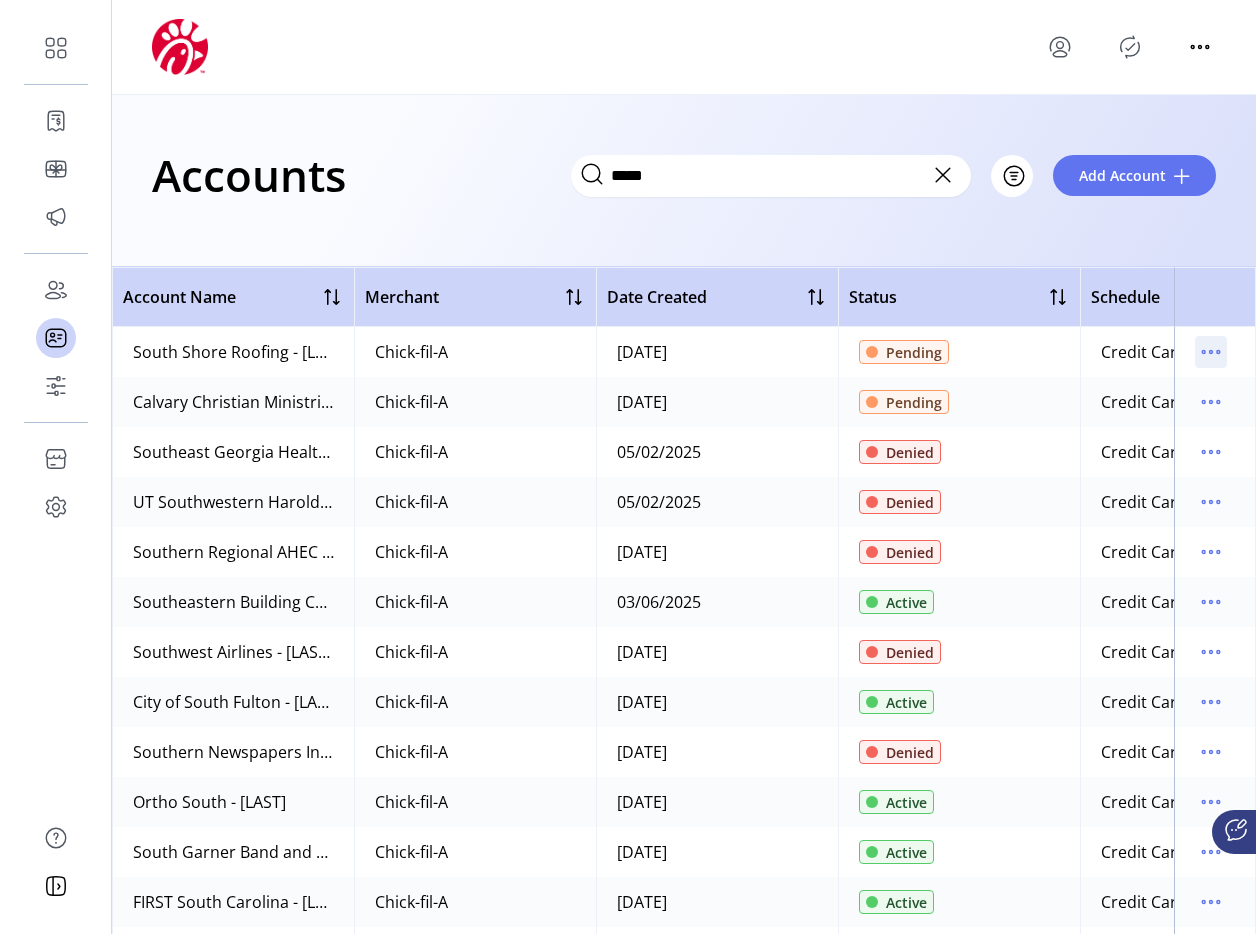 click 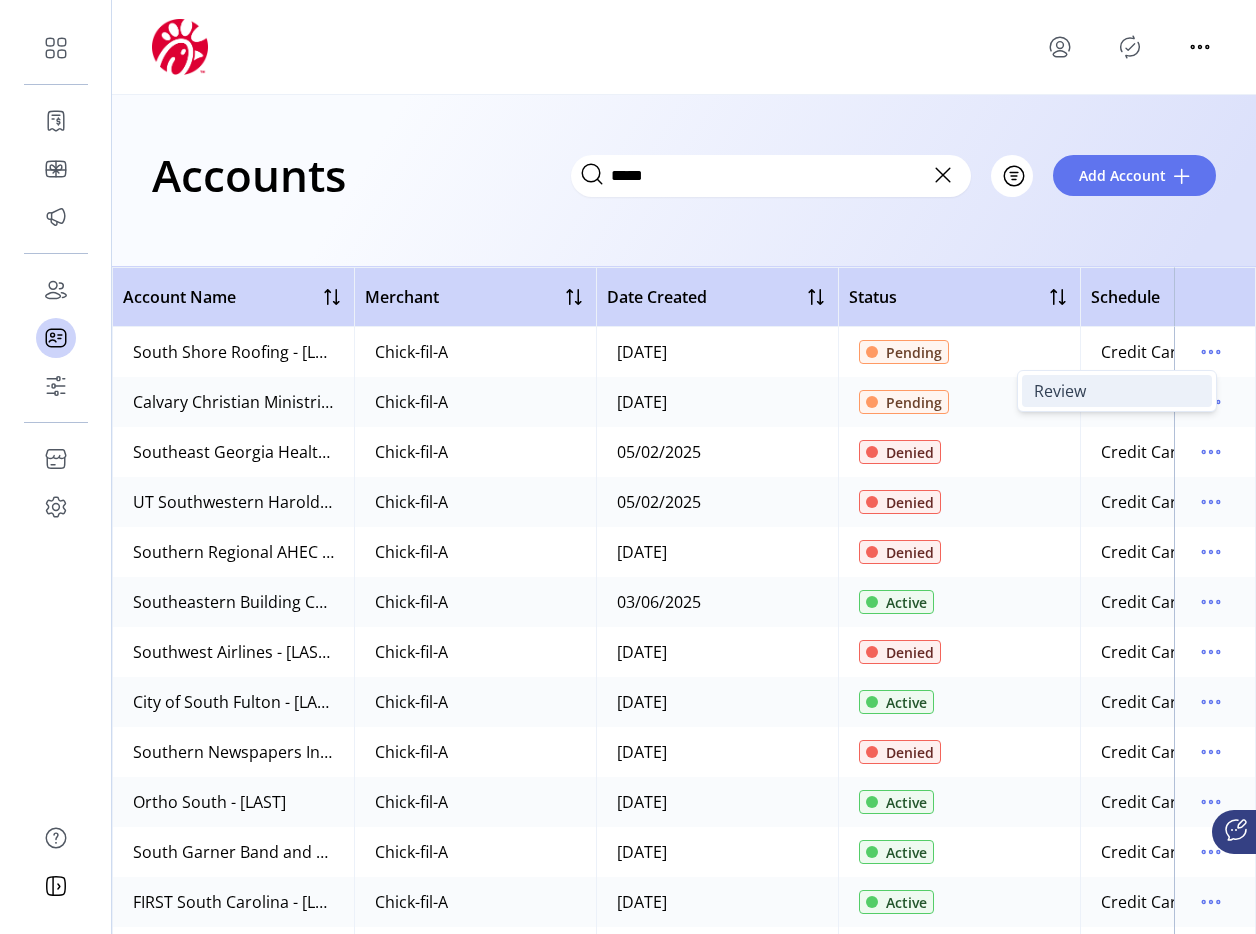 click on "Review" at bounding box center [1060, 391] 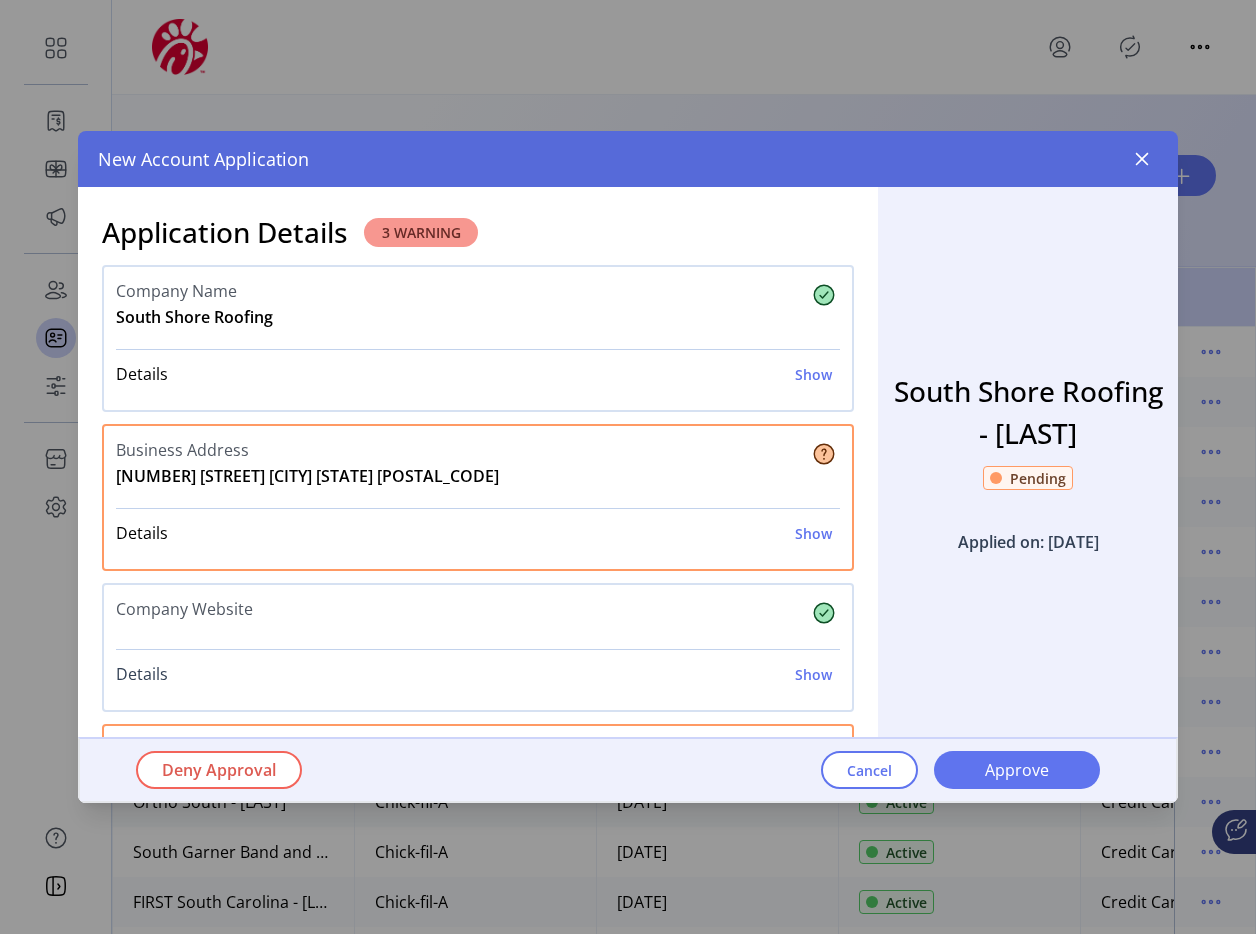click on "Show" at bounding box center [813, 674] 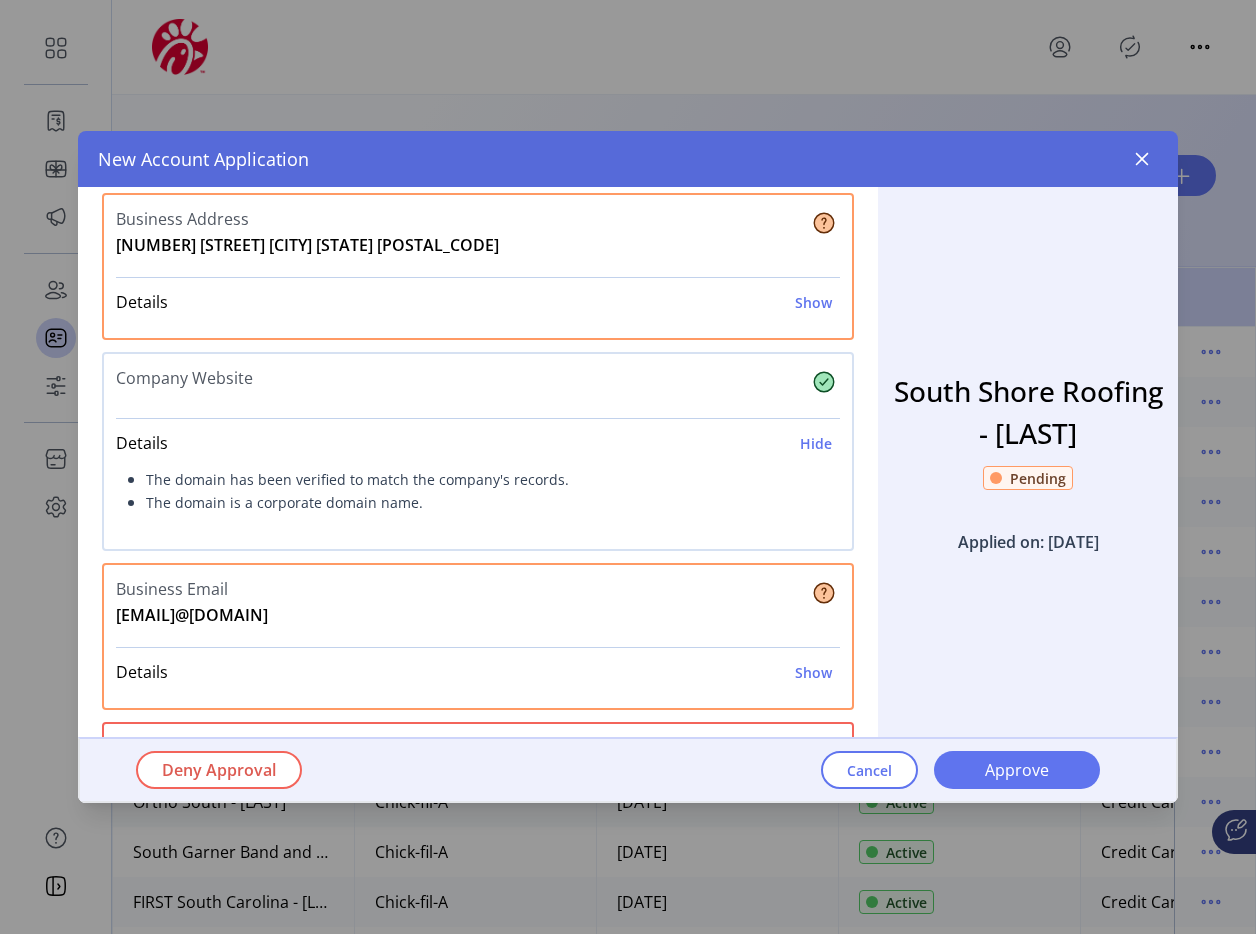scroll, scrollTop: 233, scrollLeft: 0, axis: vertical 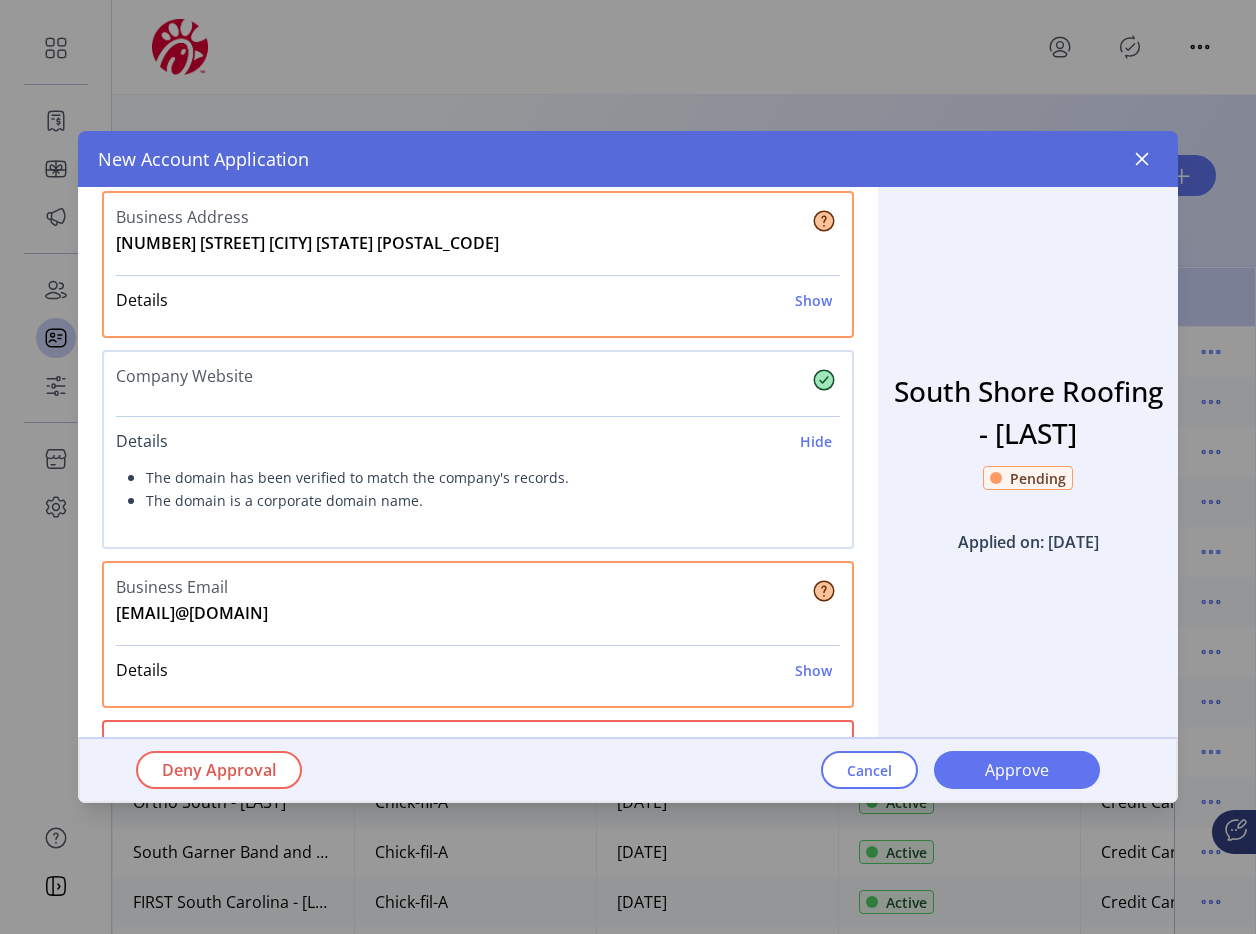 click on "Hide" at bounding box center (816, 441) 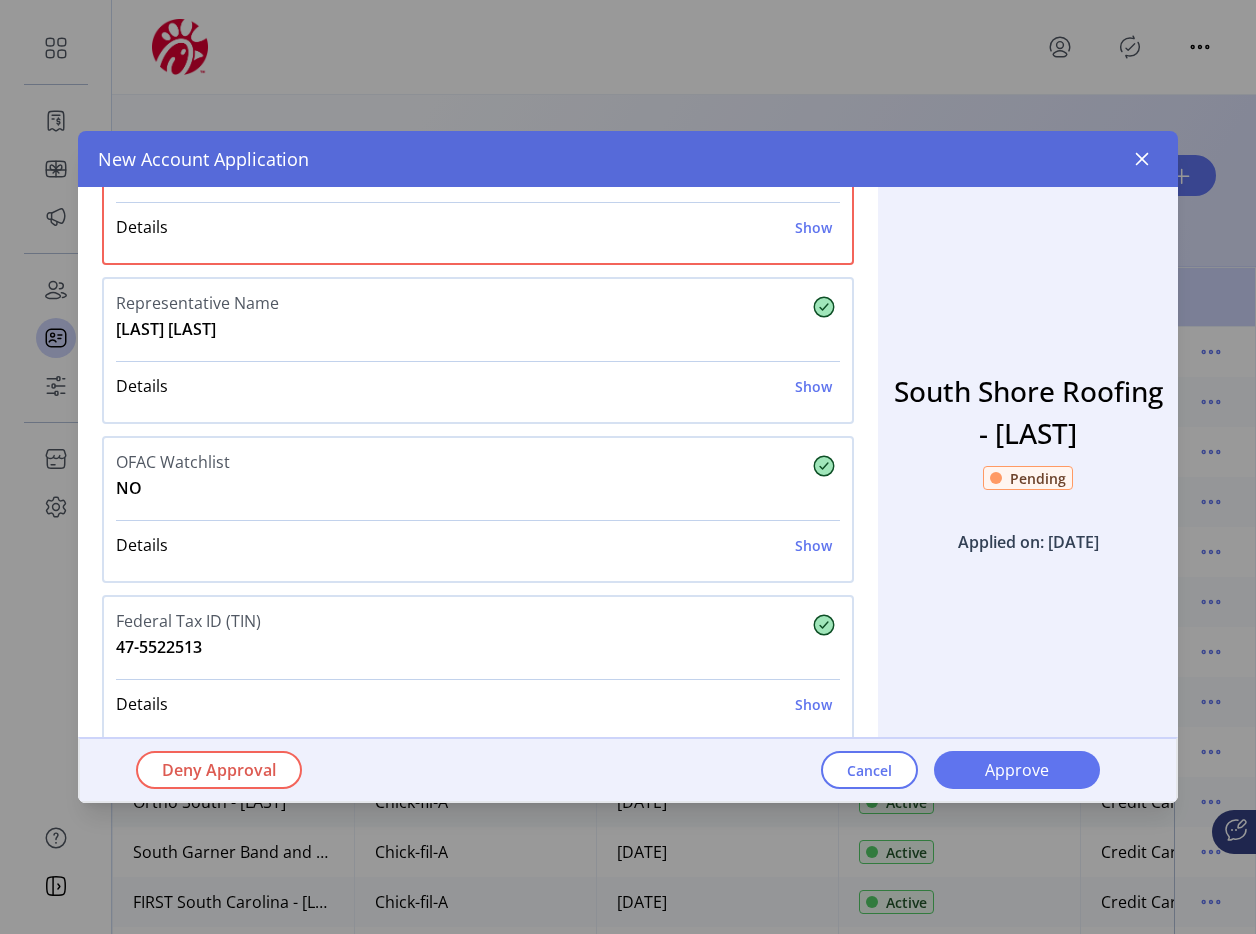 scroll, scrollTop: 895, scrollLeft: 0, axis: vertical 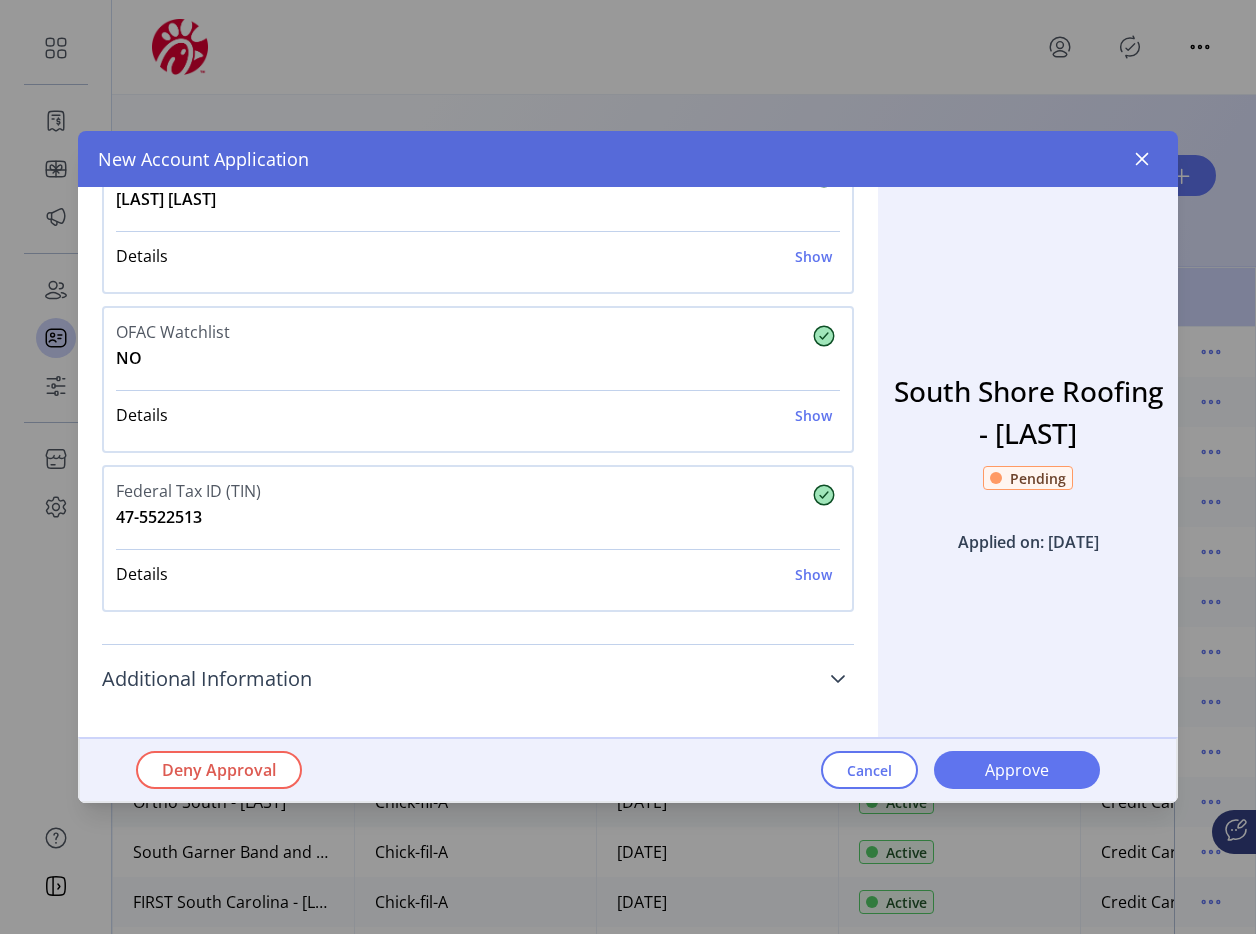 click on "Additional Information" at bounding box center (478, 679) 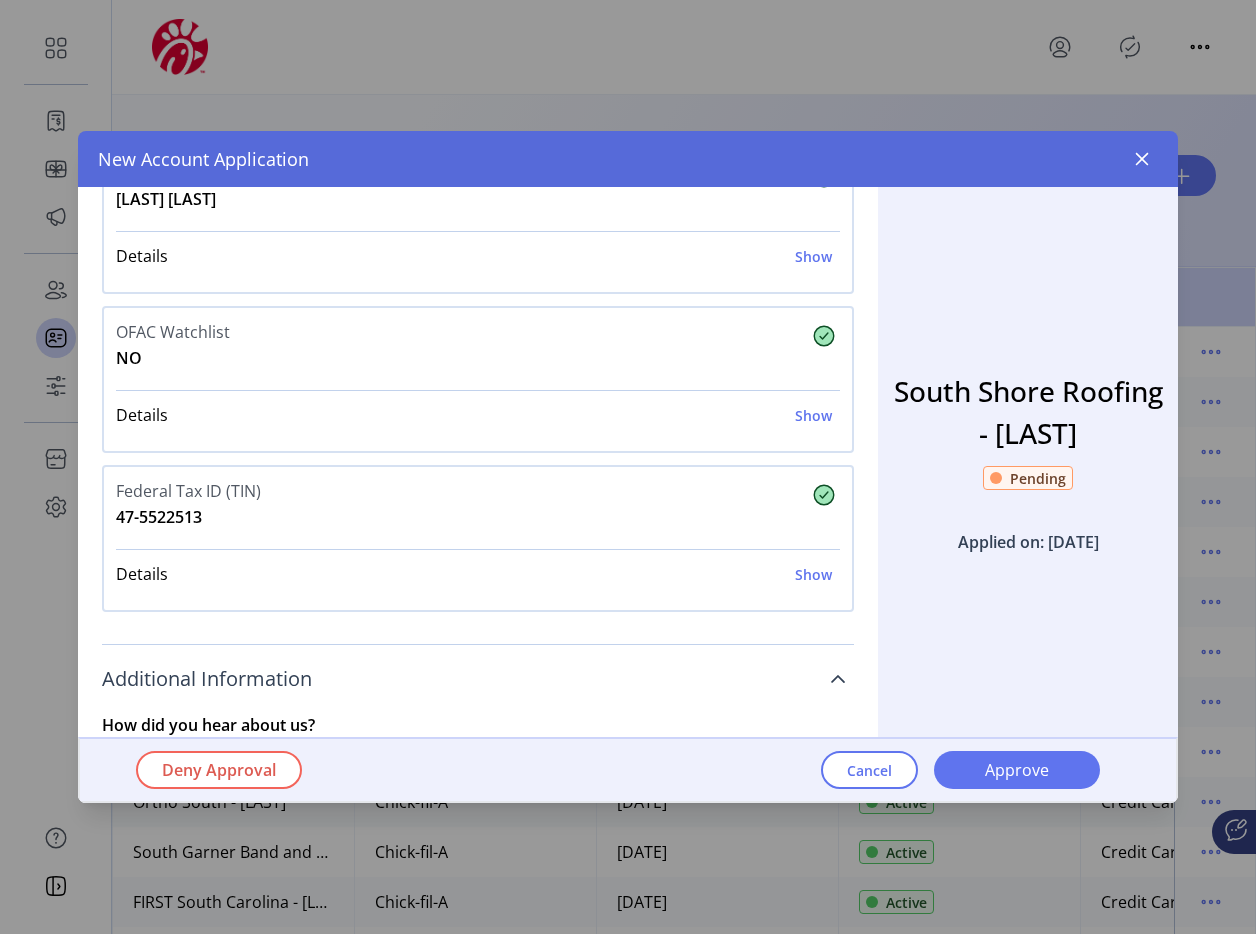 scroll, scrollTop: 993, scrollLeft: 0, axis: vertical 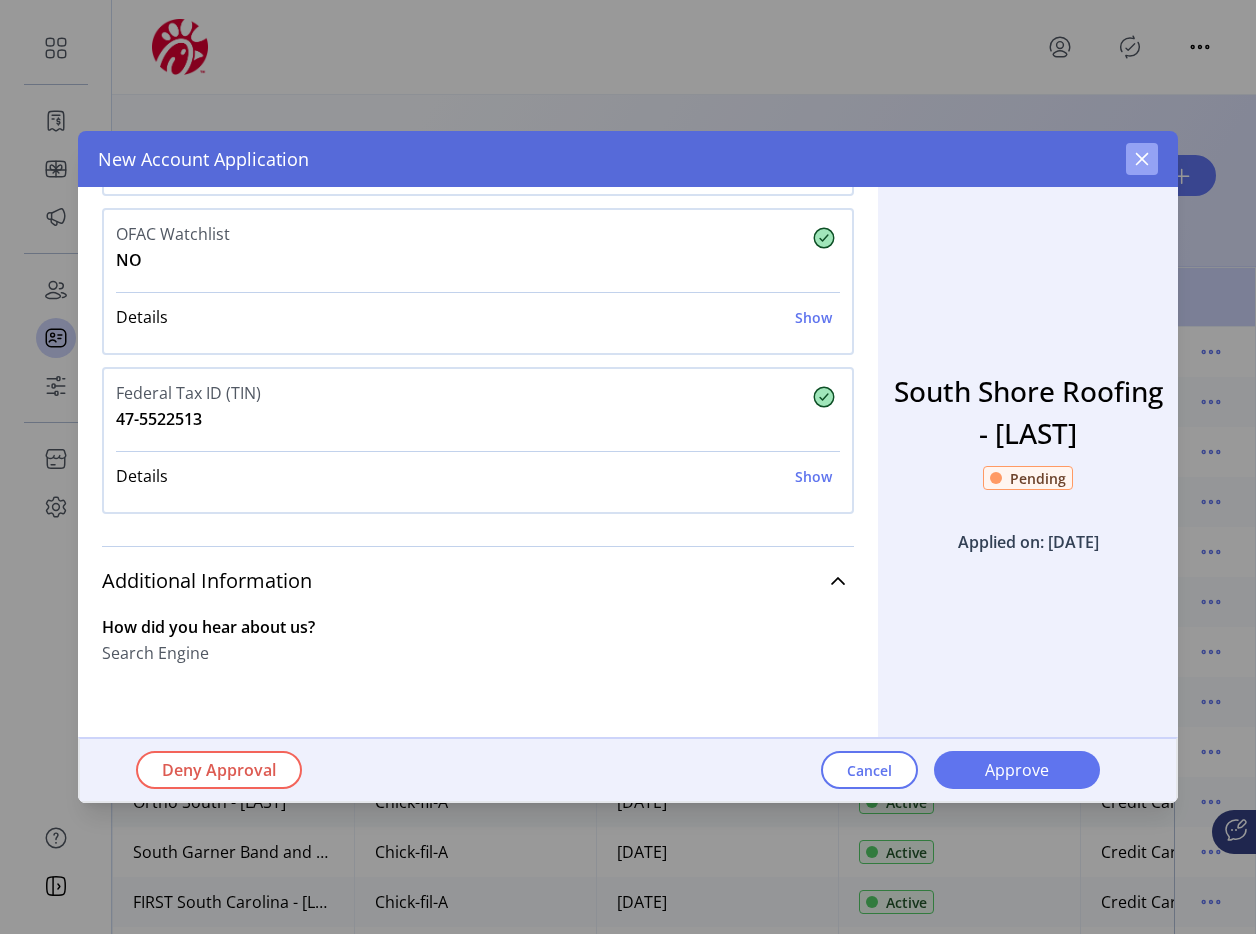 click 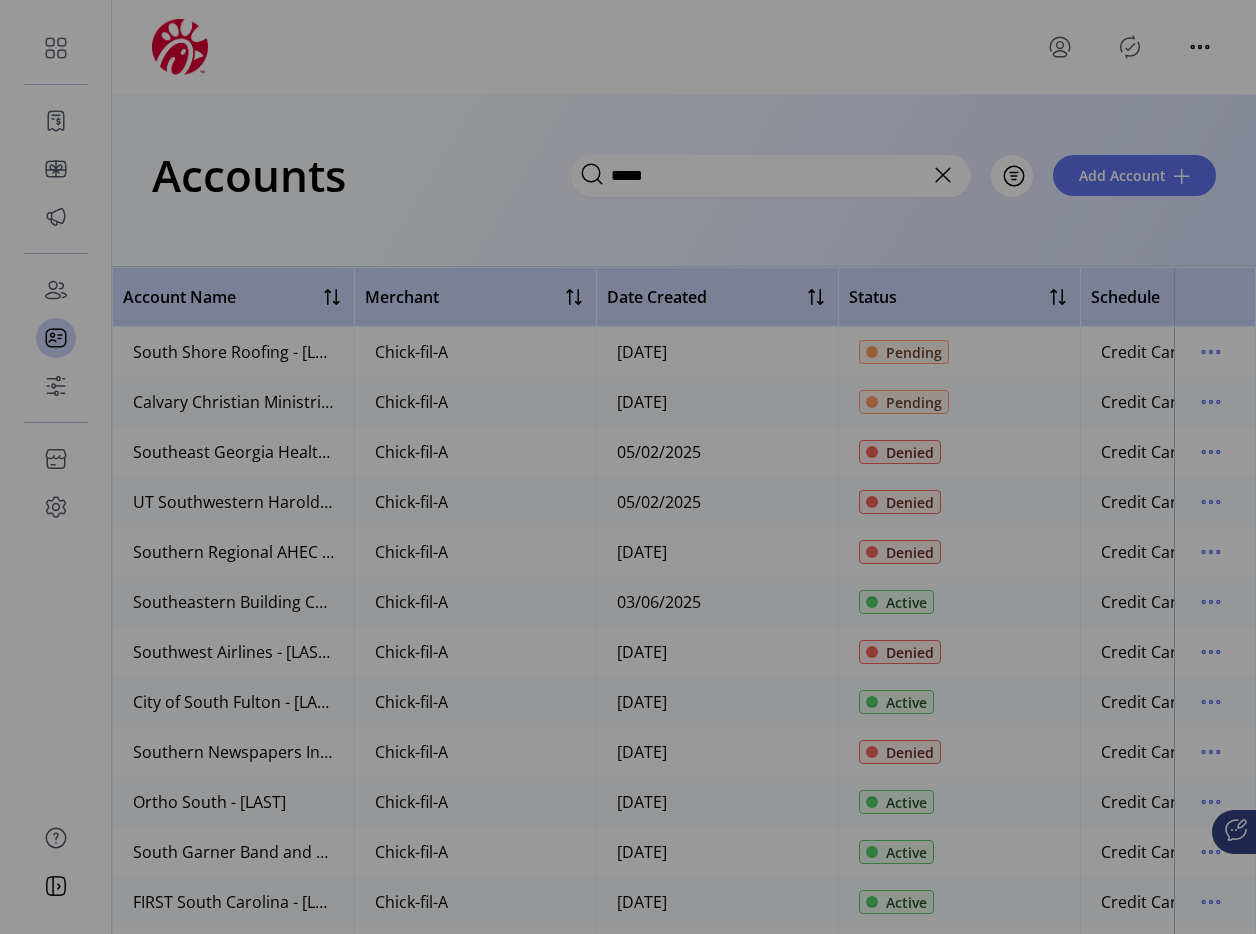 scroll, scrollTop: 1308, scrollLeft: 0, axis: vertical 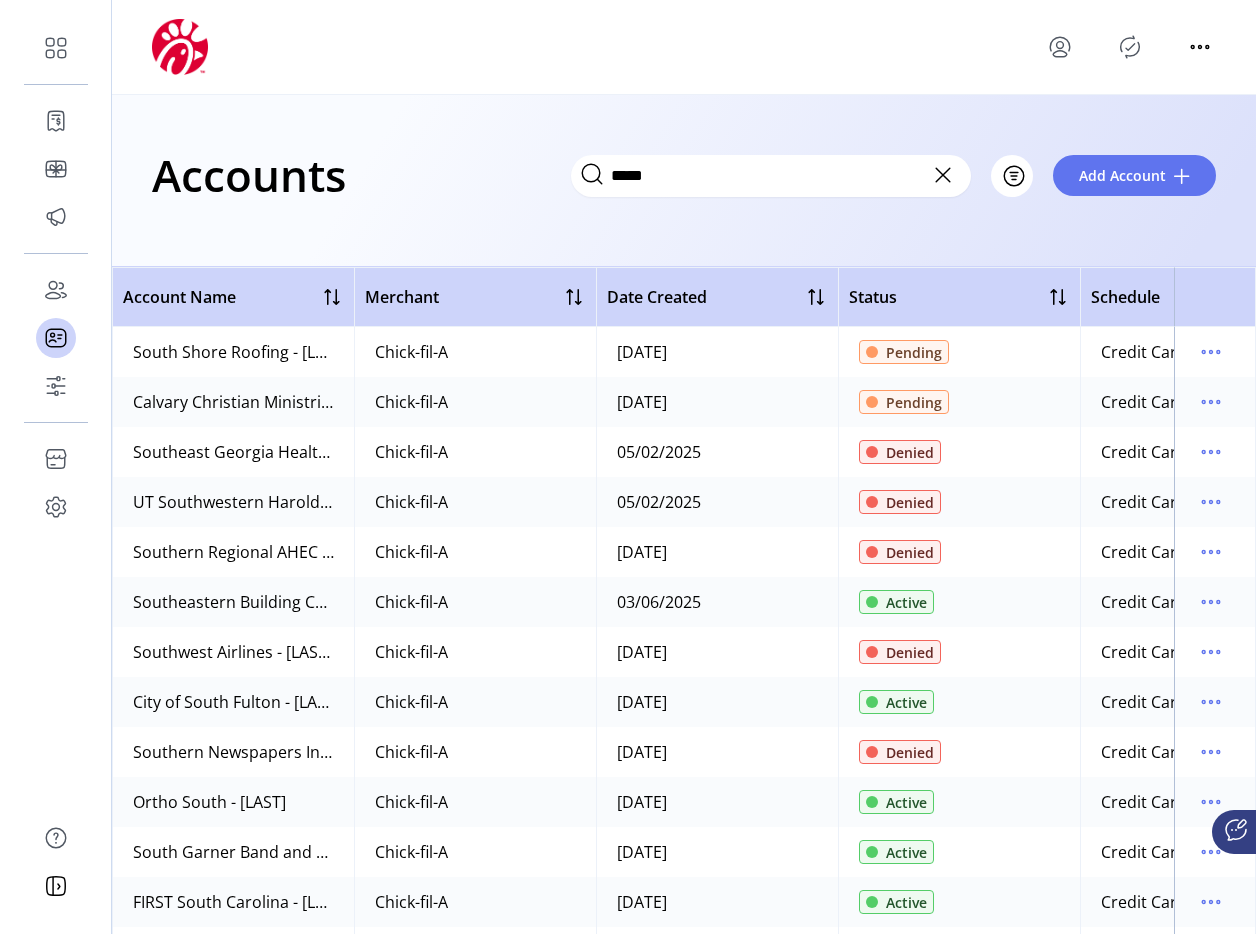 click 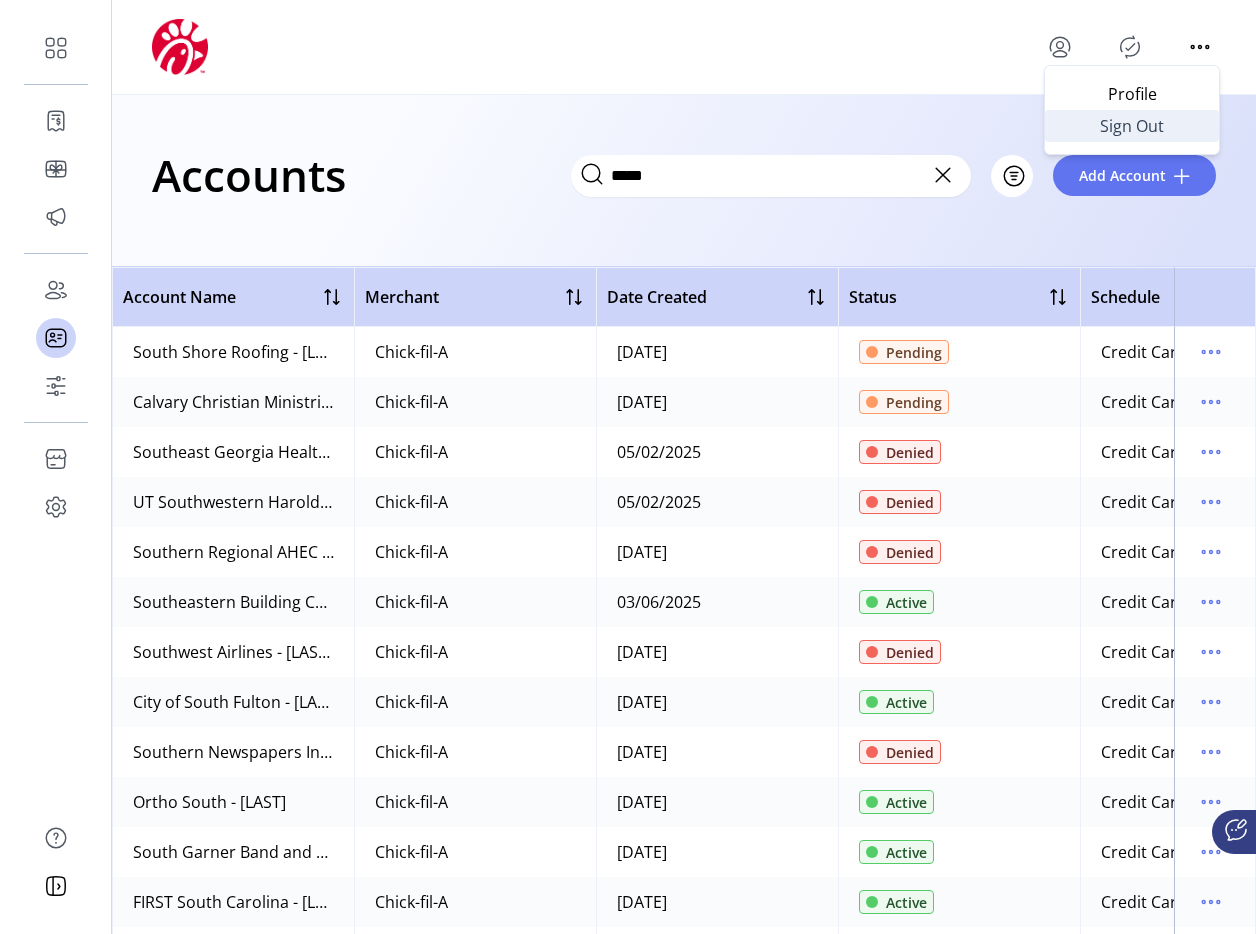 click on "Sign Out" at bounding box center [1132, 126] 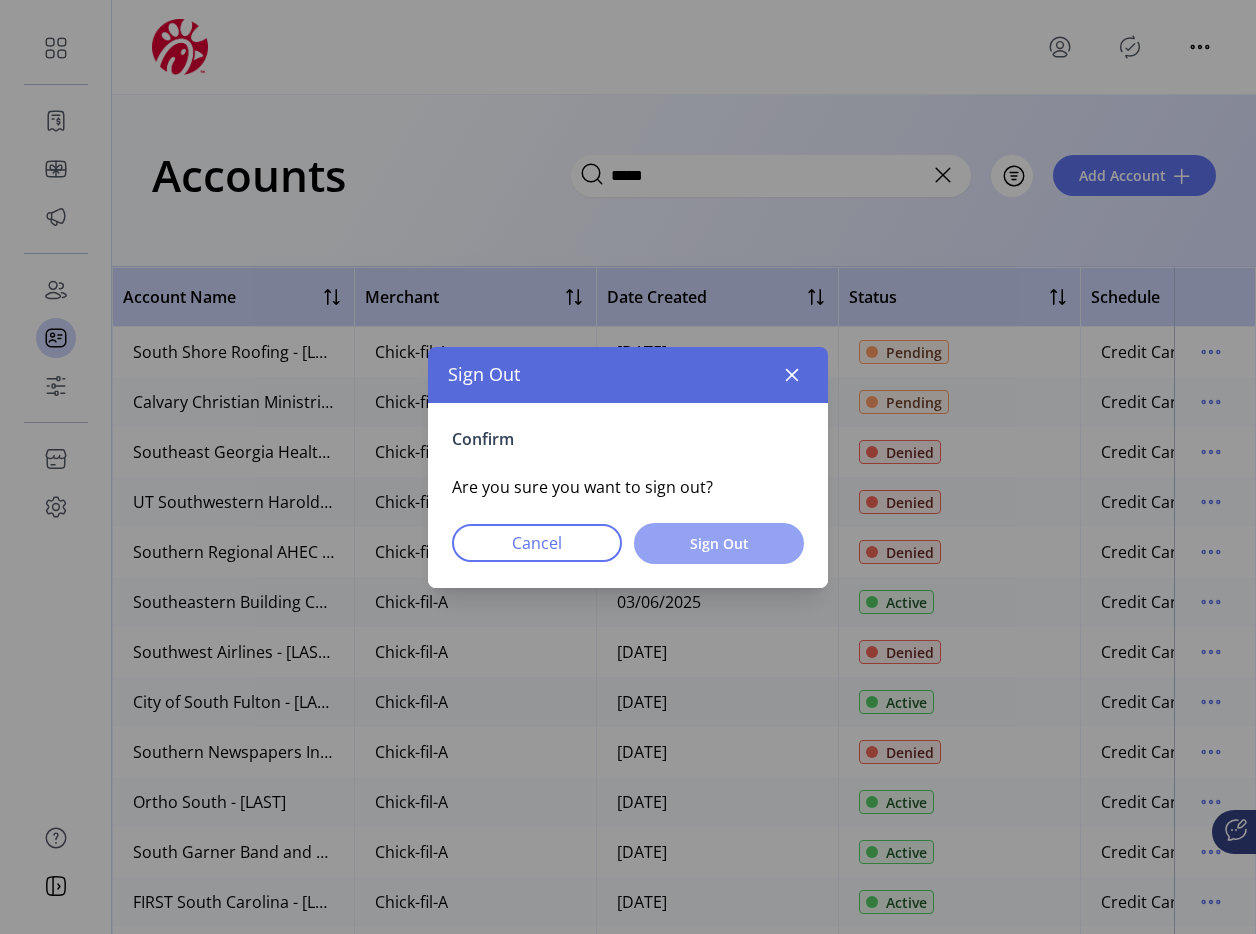 click on "Sign Out" at bounding box center (719, 543) 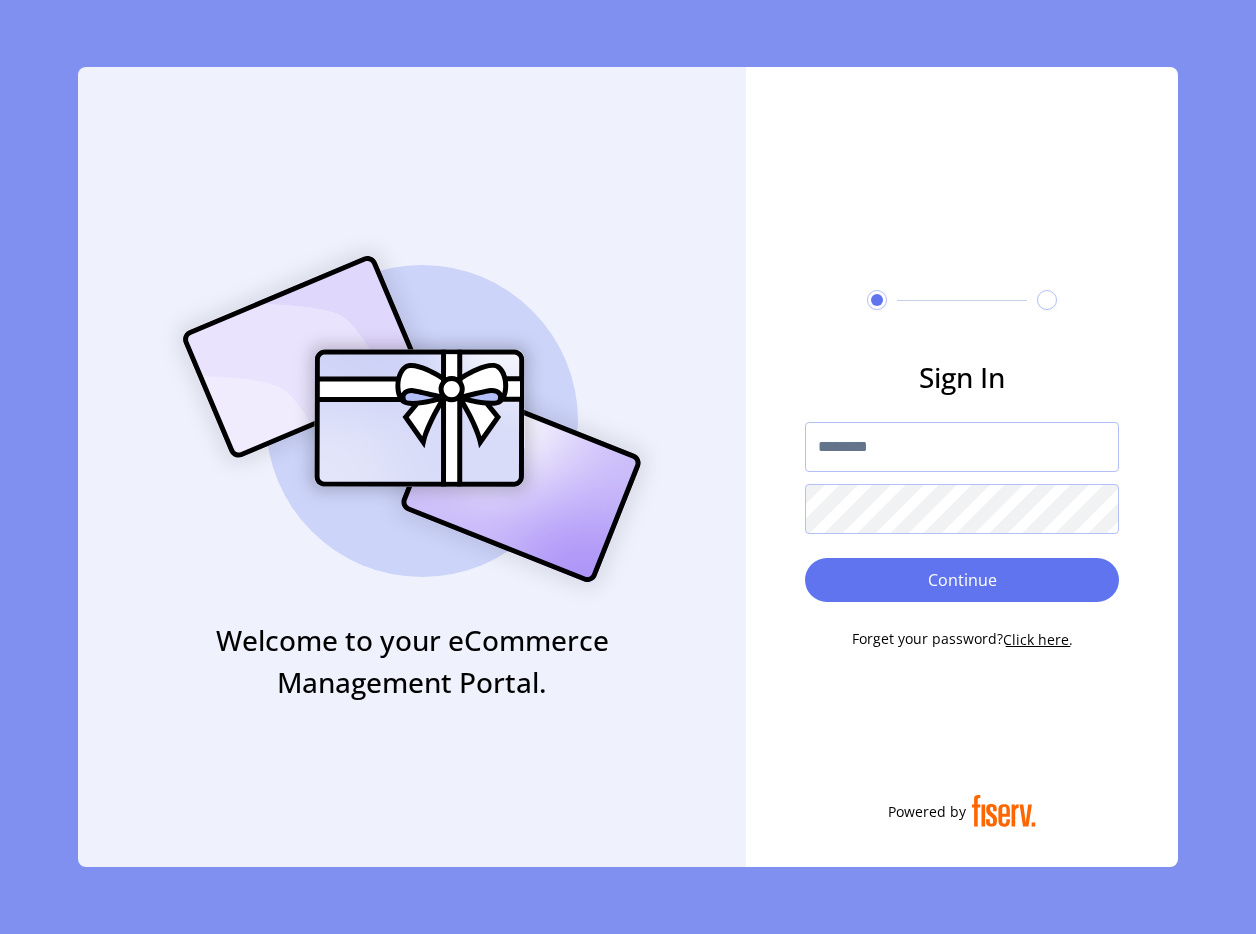 click at bounding box center (962, 447) 